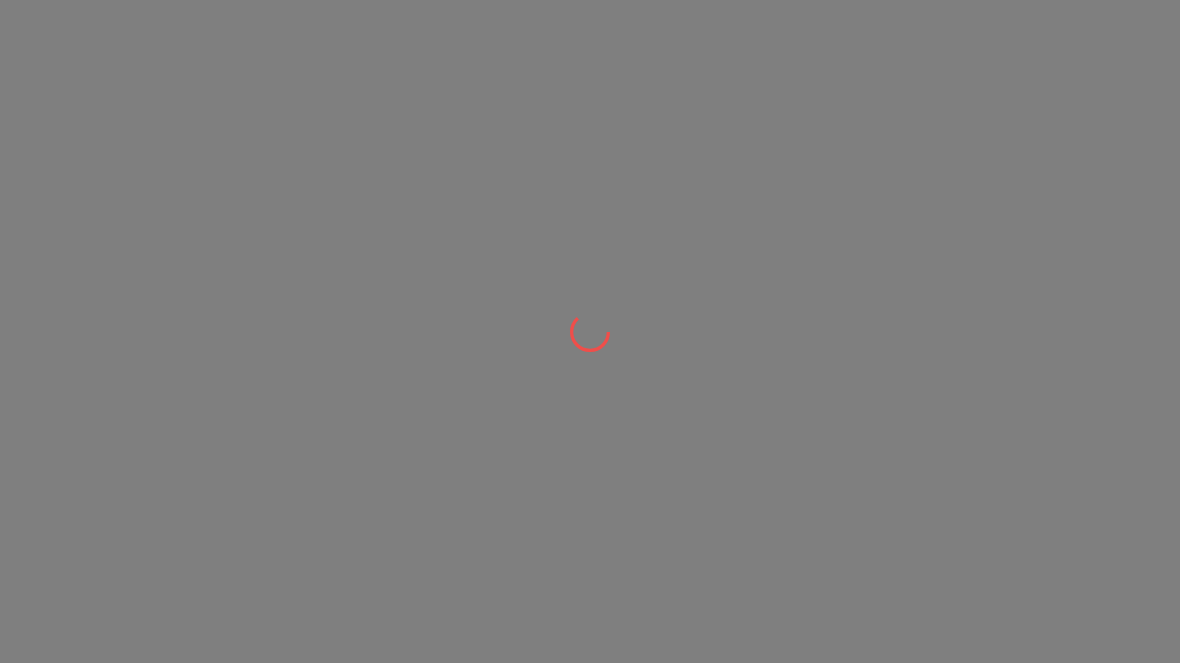 scroll, scrollTop: 0, scrollLeft: 0, axis: both 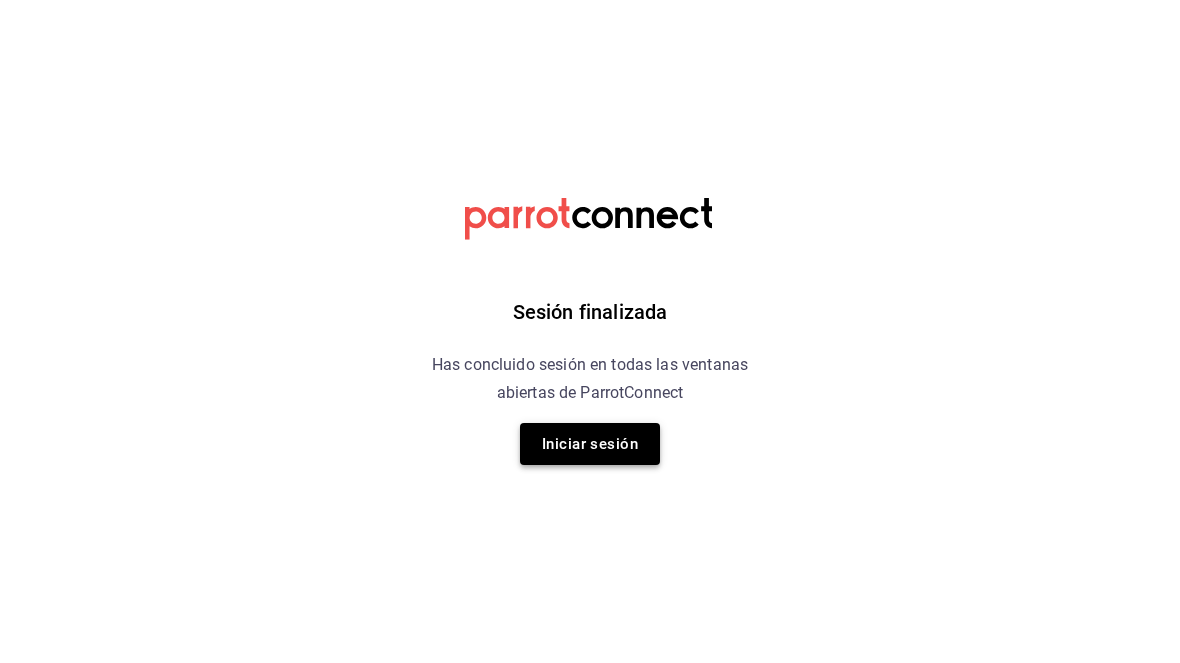click on "Iniciar sesión" at bounding box center [590, 444] 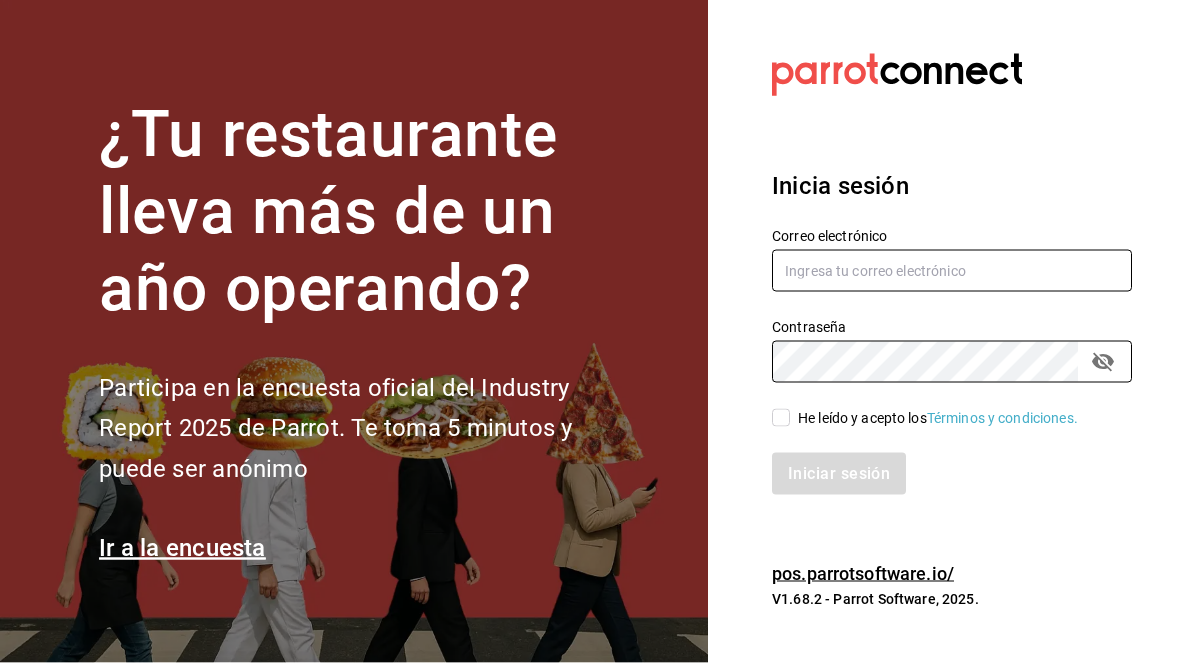click at bounding box center (952, 271) 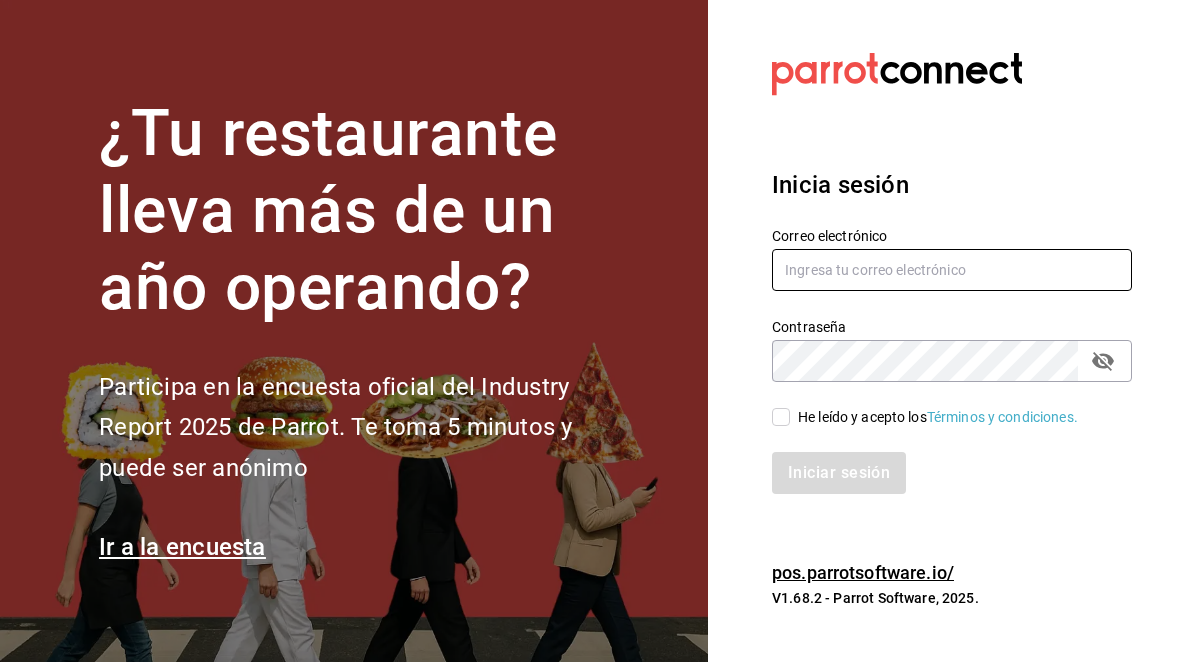 type on "[USERNAME]@example.com" 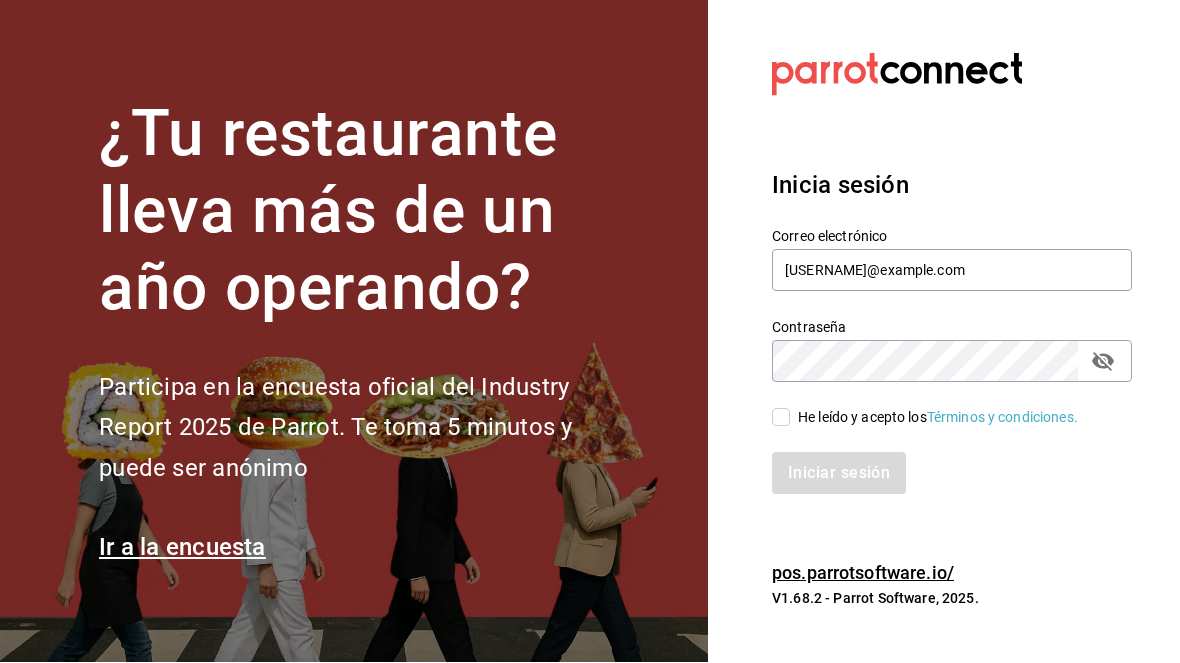 click on "He leído y acepto los  Términos y condiciones." at bounding box center (934, 418) 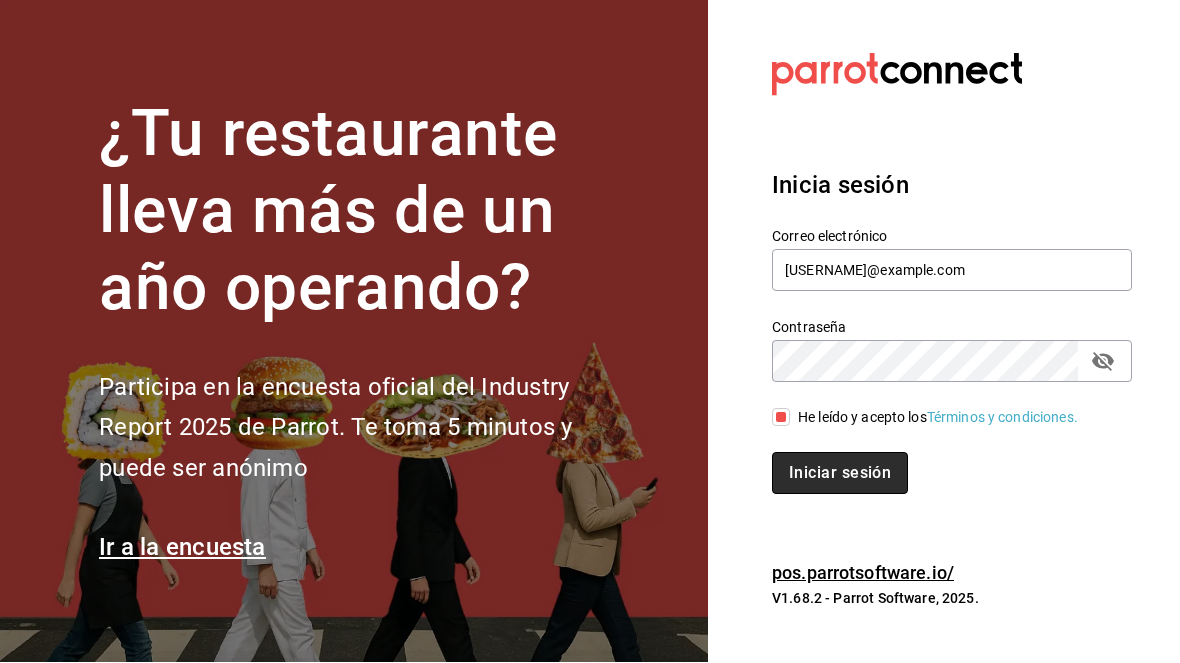 click on "Iniciar sesión" at bounding box center (840, 474) 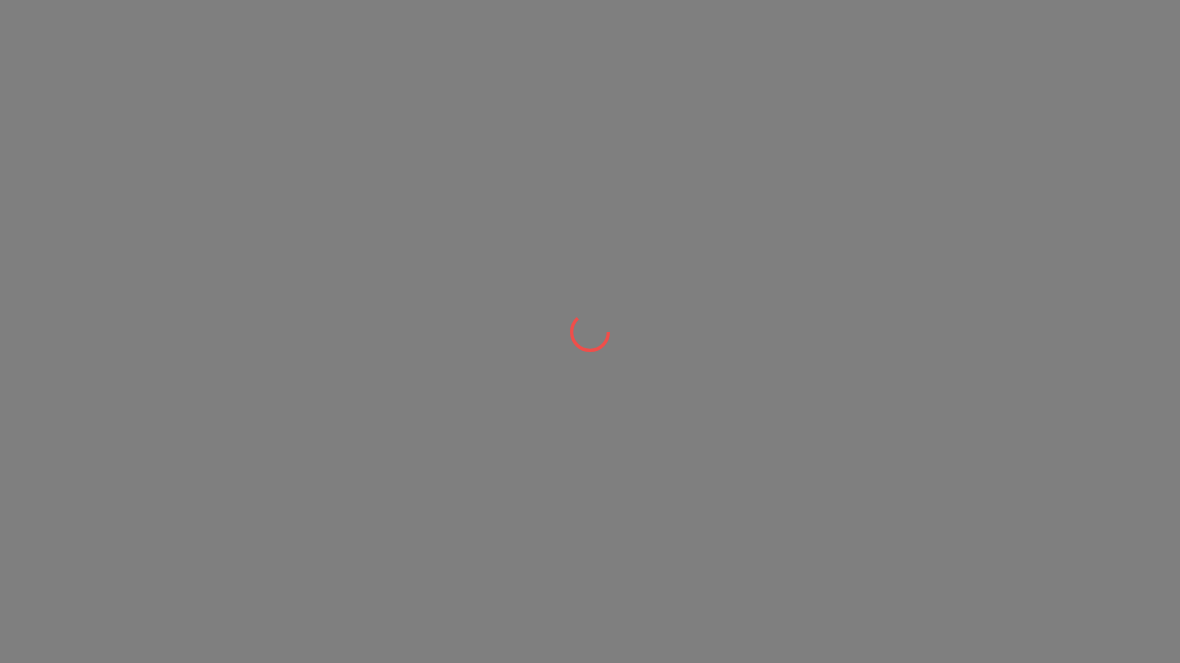 scroll, scrollTop: 0, scrollLeft: 0, axis: both 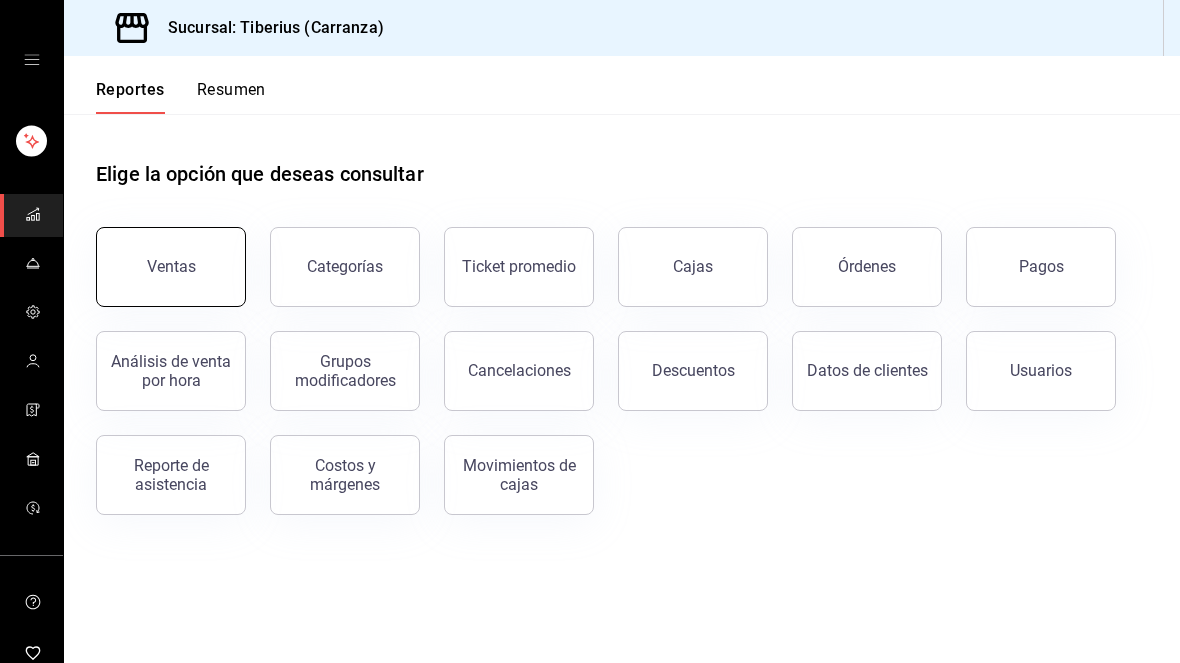 click on "Ventas" at bounding box center (171, 267) 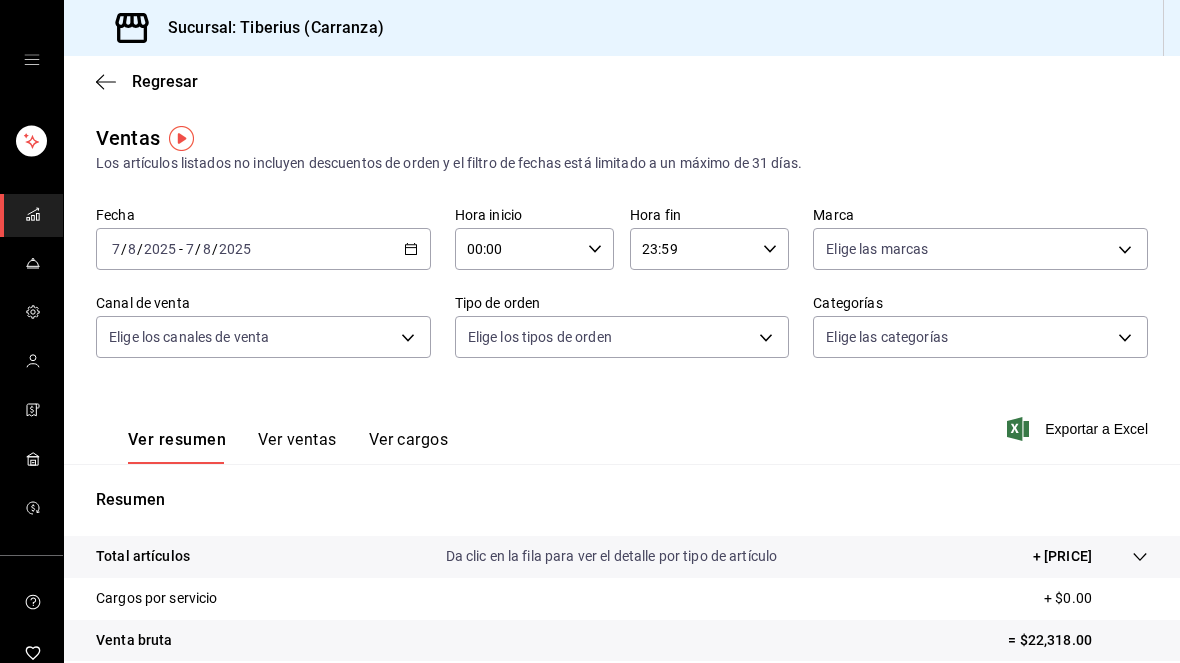 click on "Ver cargos" at bounding box center (409, 447) 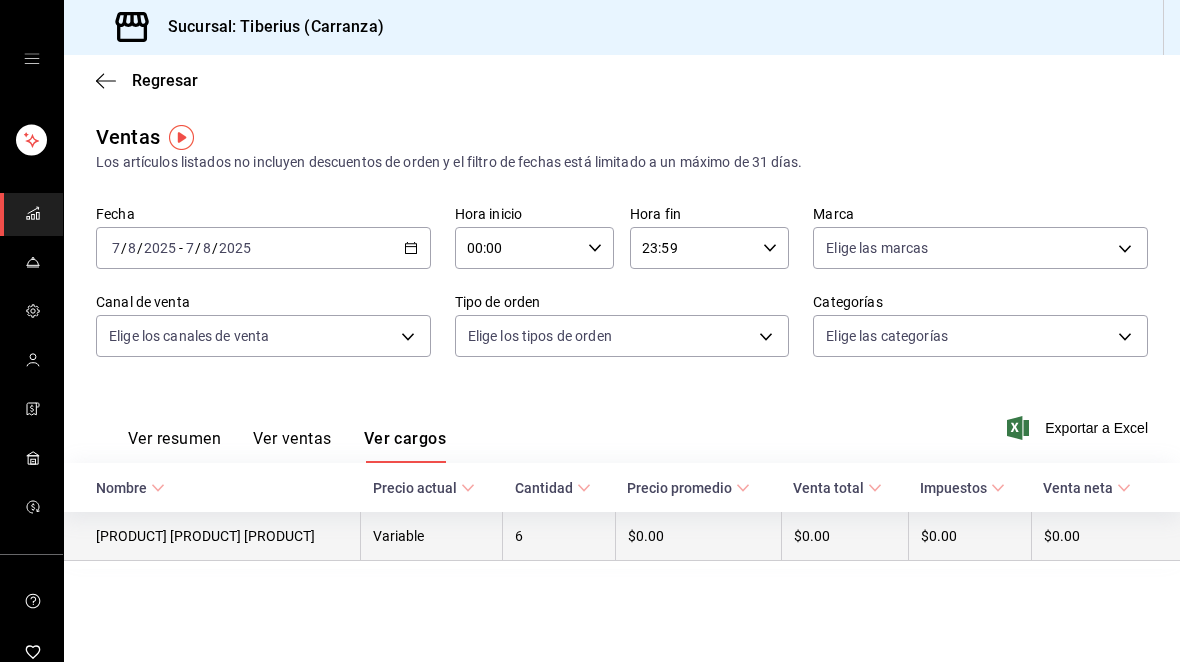 click on "Variable" at bounding box center [432, 537] 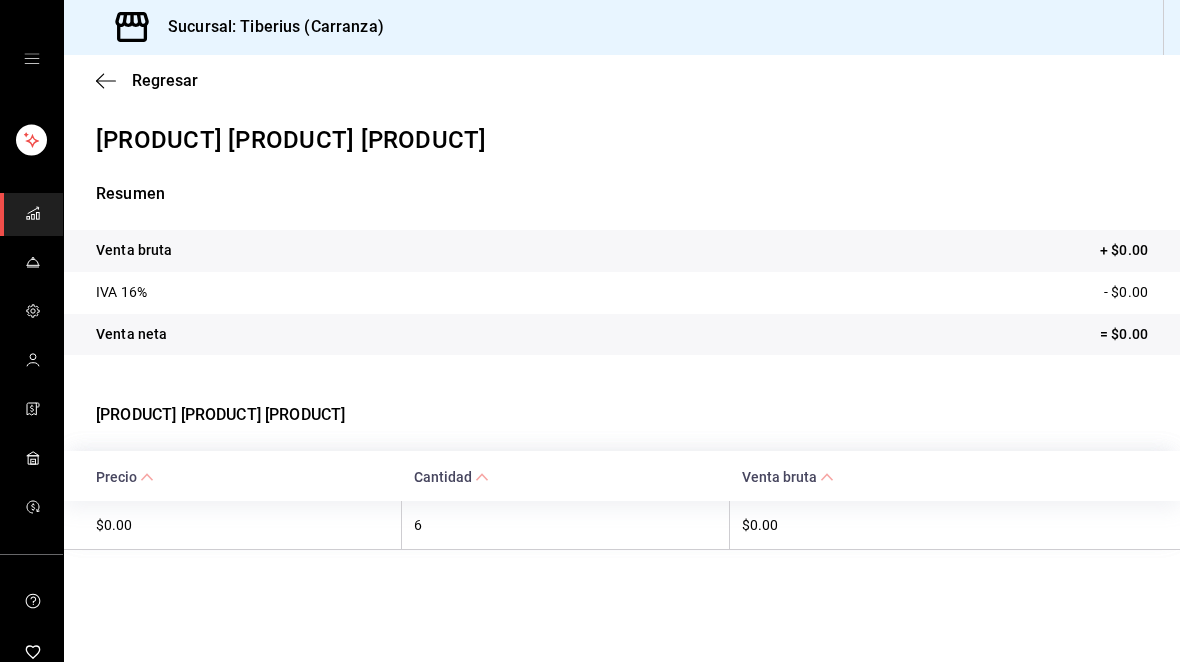 click on "$0.00" at bounding box center (233, 526) 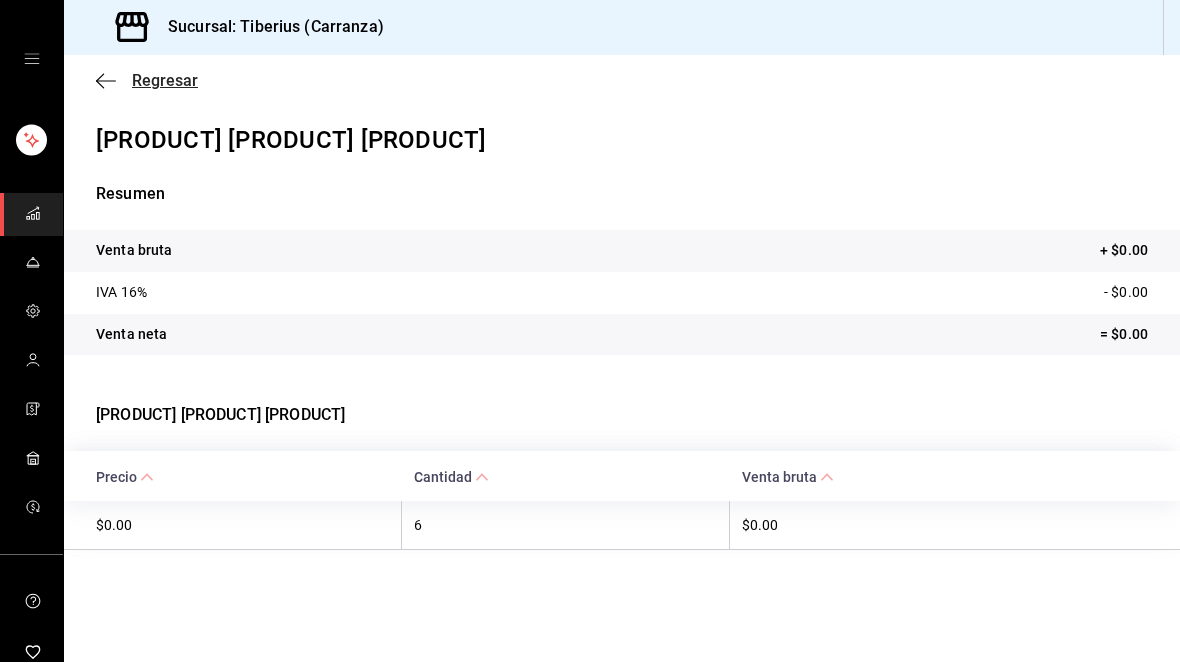 click 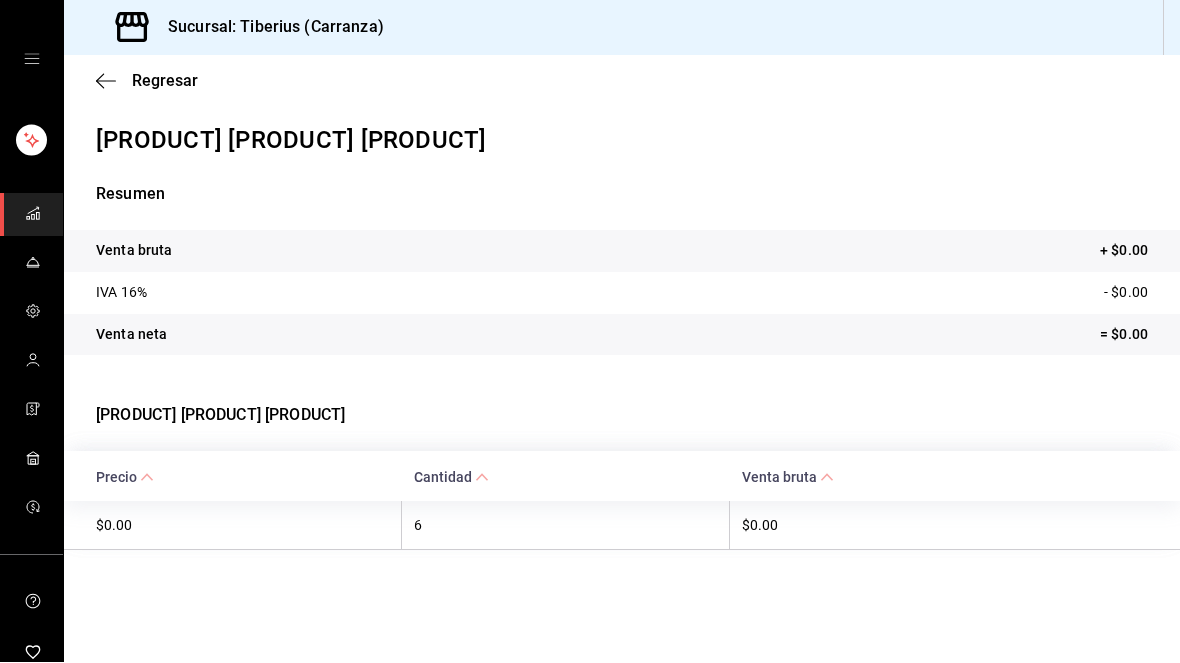 click at bounding box center (31, 215) 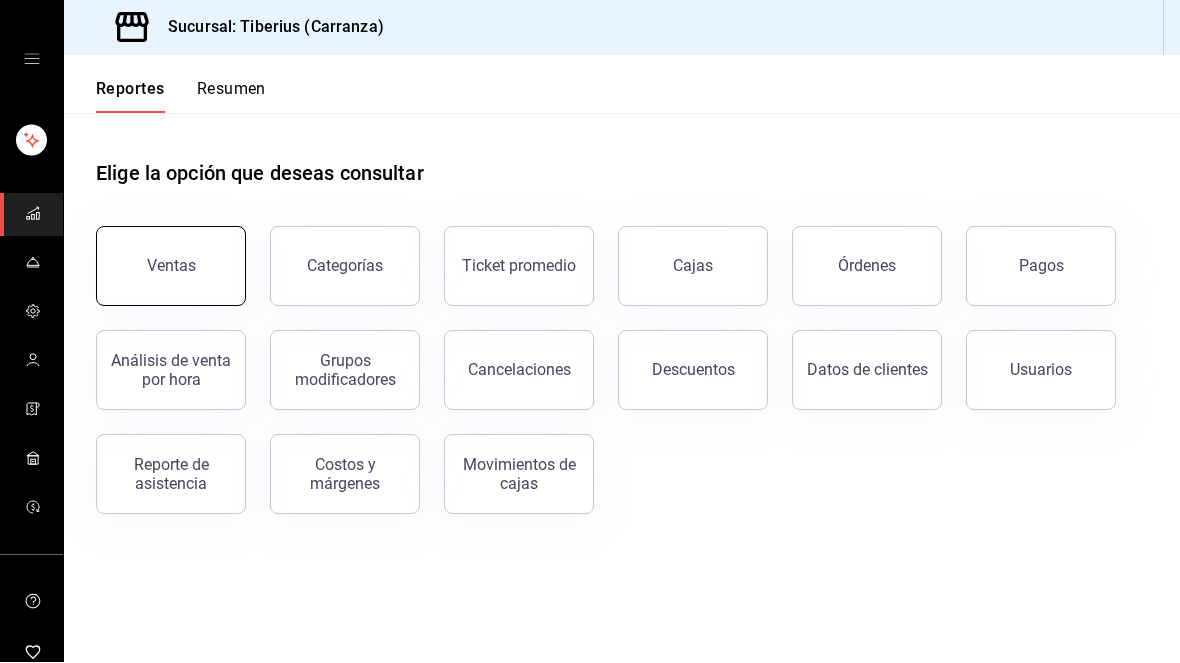 click on "Ventas" at bounding box center [171, 266] 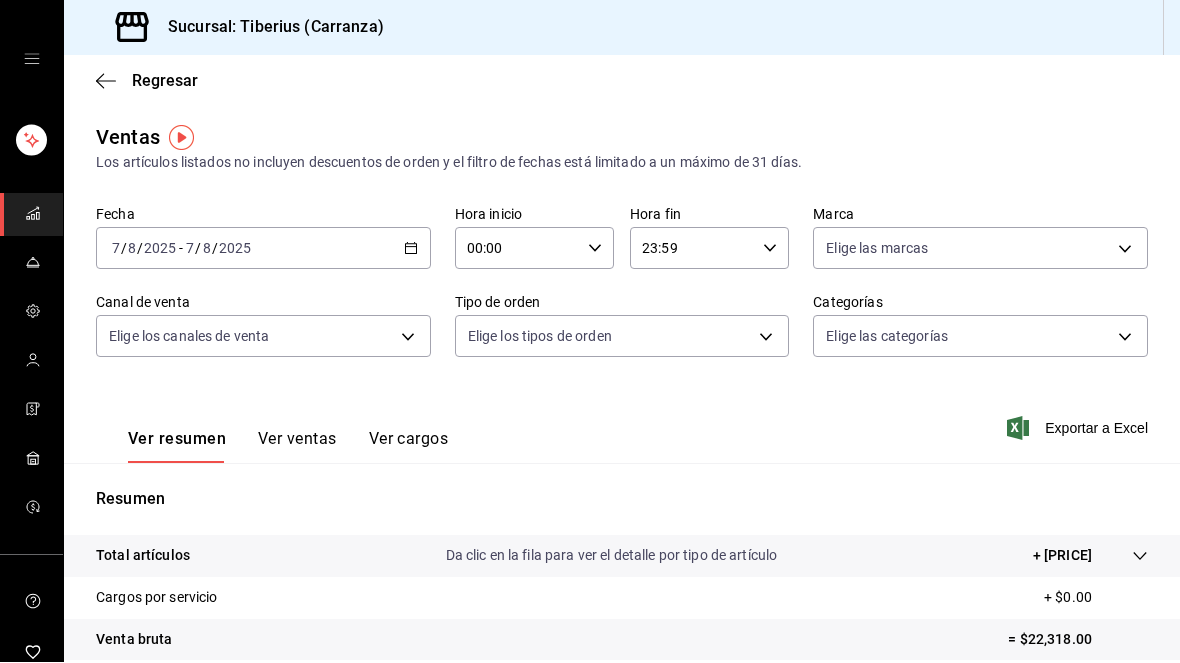 click 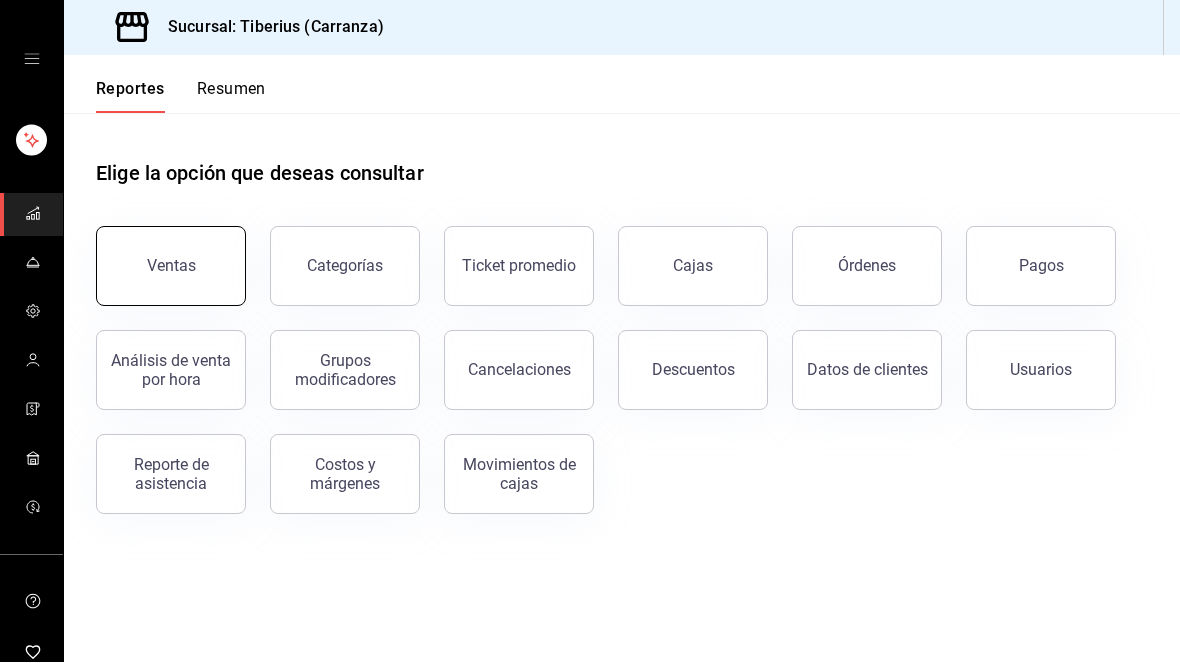 click on "Ventas" at bounding box center (171, 267) 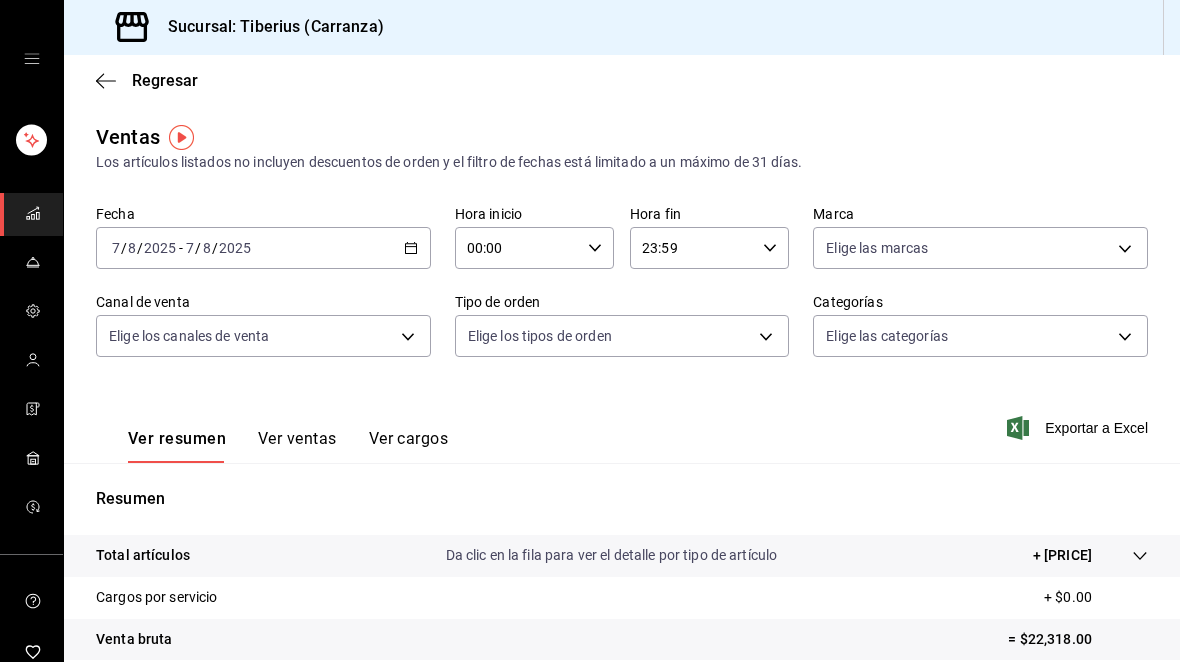 click on "Ver ventas" at bounding box center (297, 447) 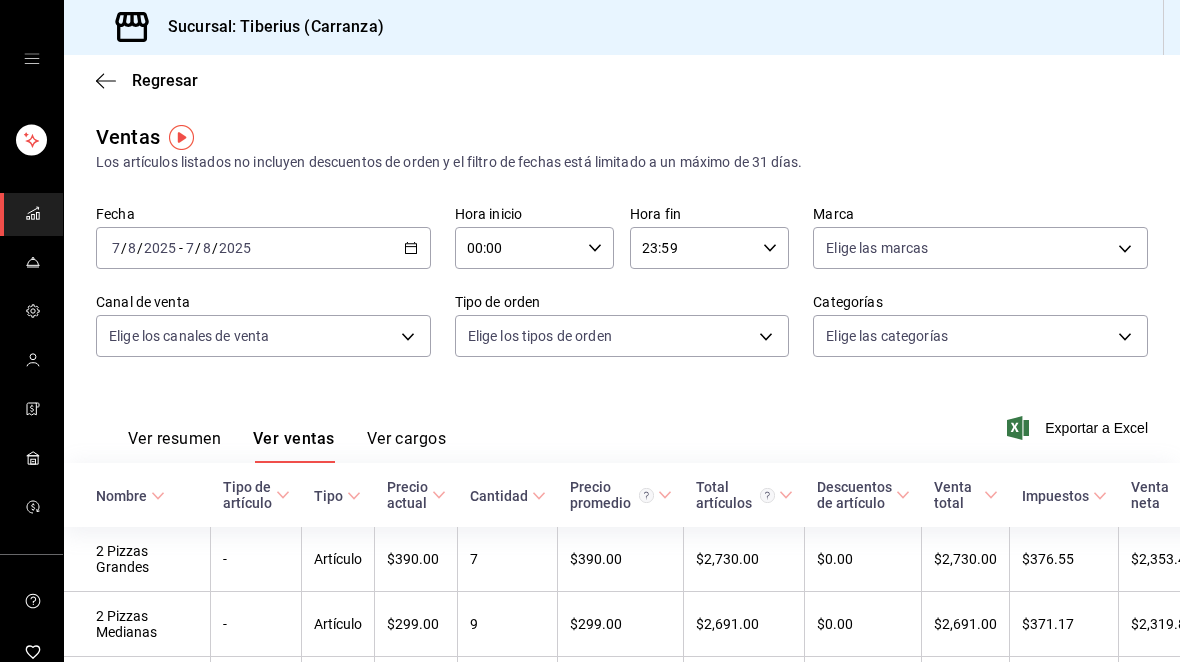 click on "8" at bounding box center [132, 249] 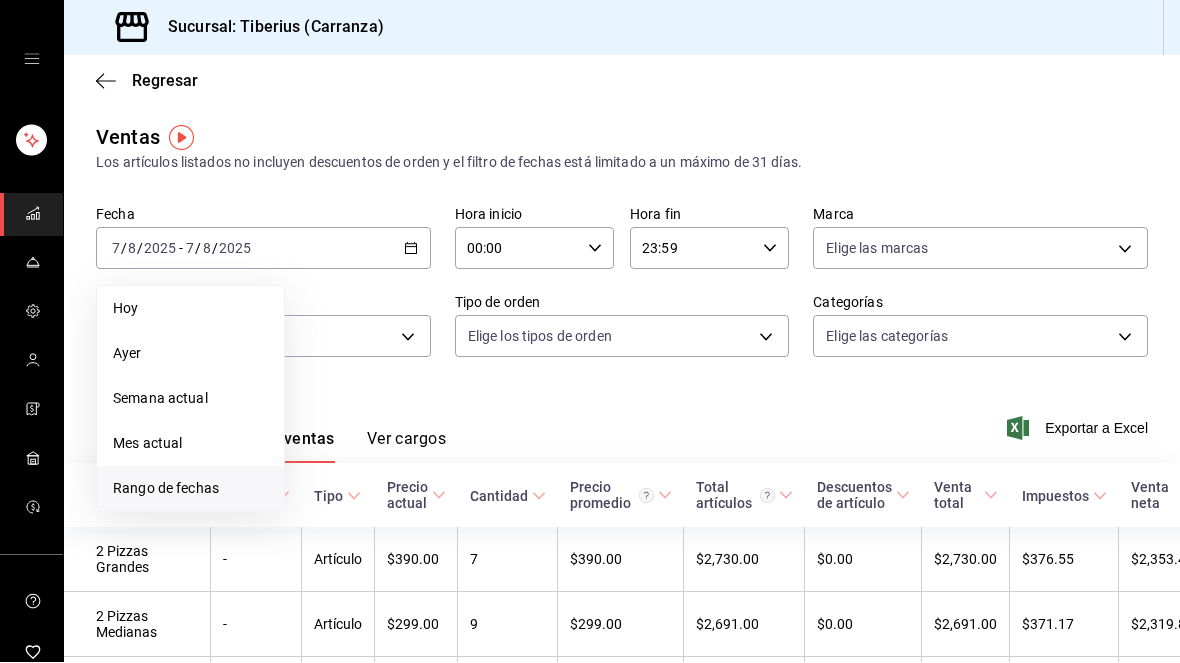 click on "Rango de fechas" at bounding box center [190, 489] 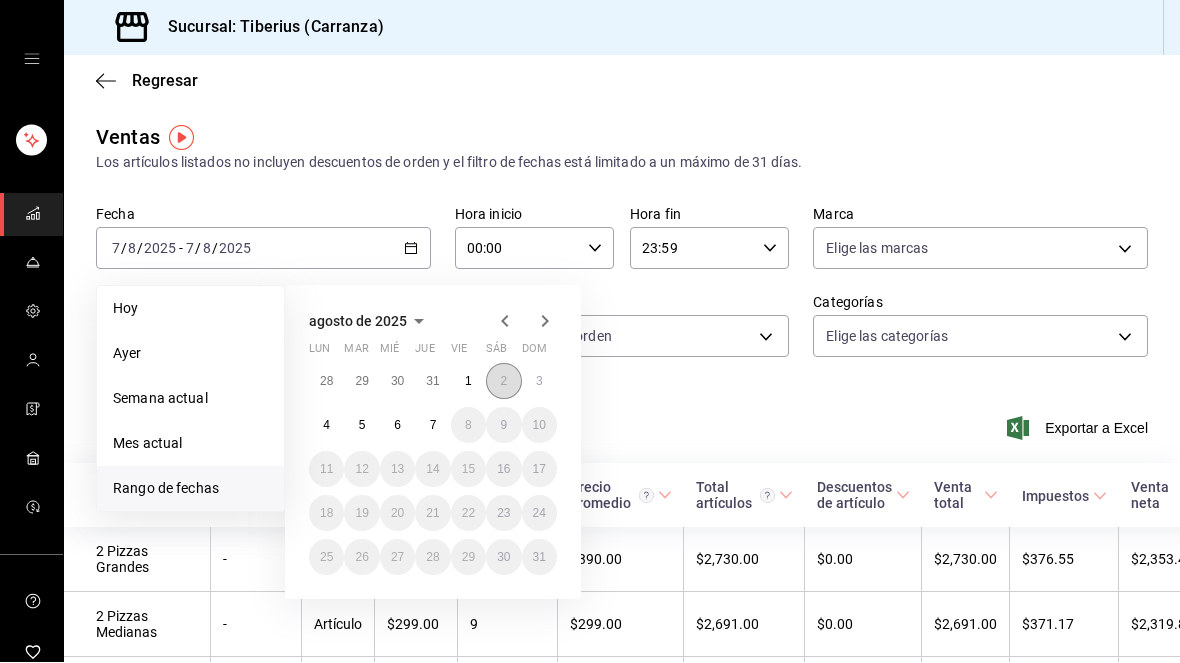 click on "2" at bounding box center [503, 382] 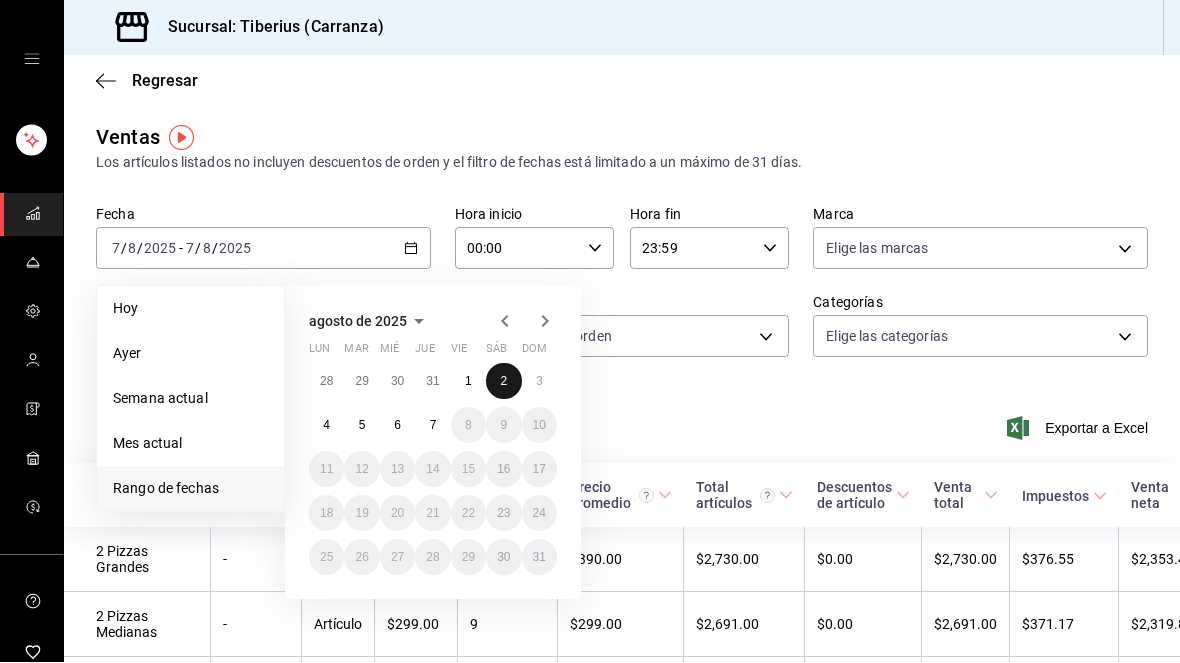 click on "2" at bounding box center [503, 382] 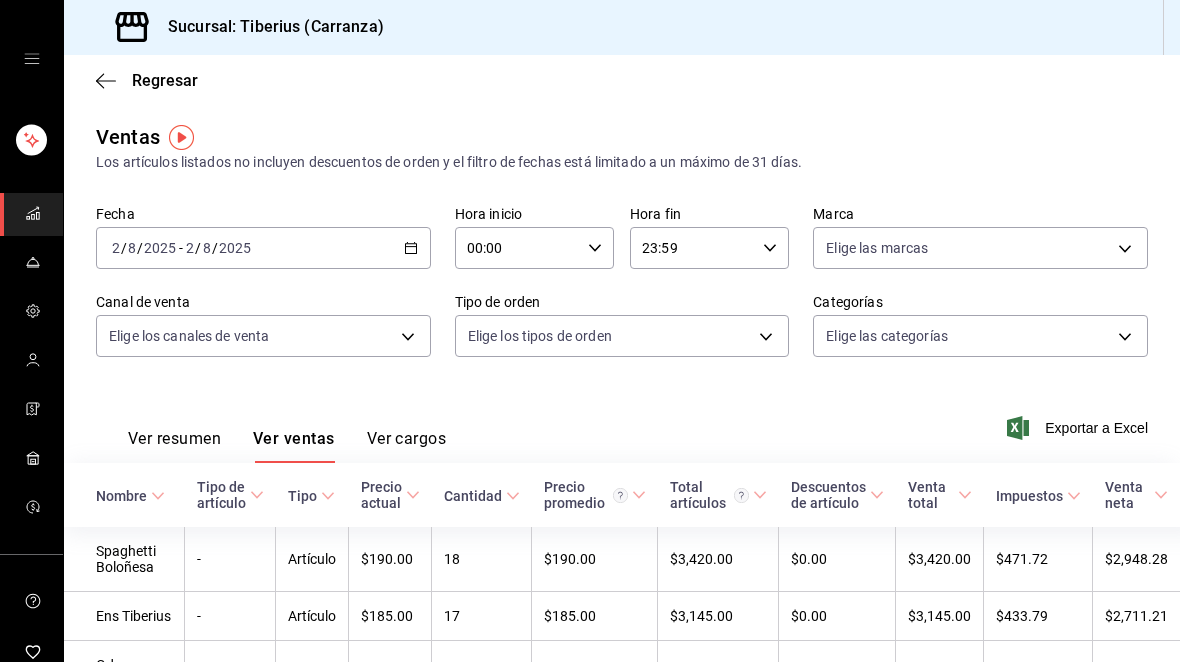 scroll, scrollTop: 0, scrollLeft: 0, axis: both 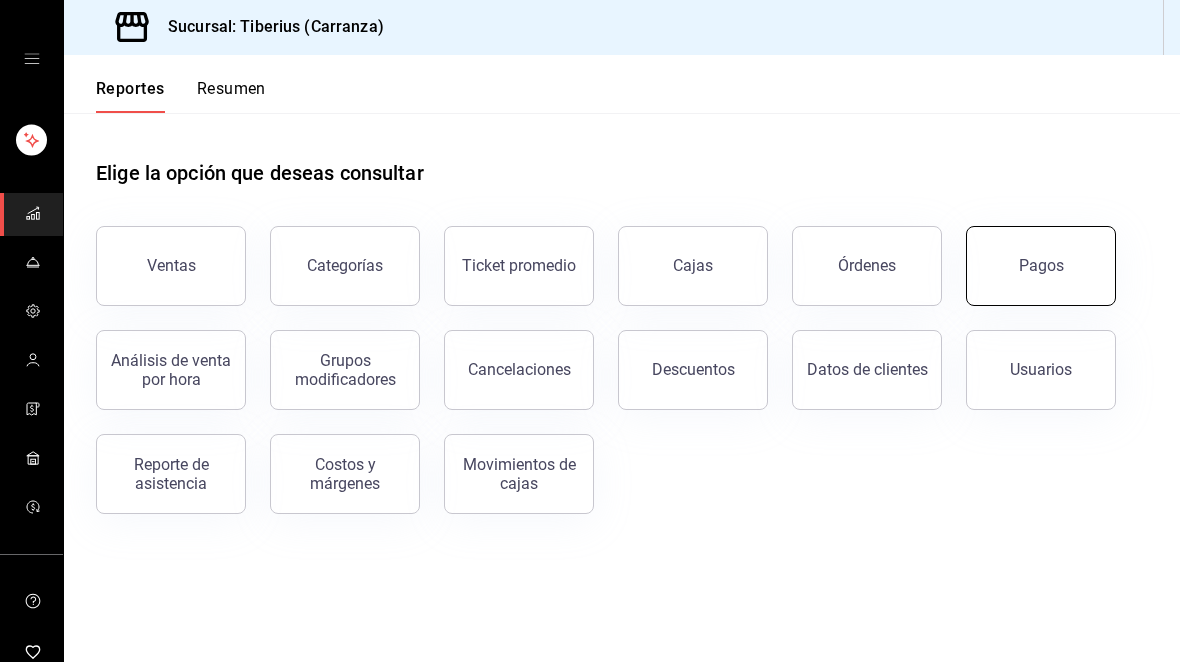 click on "Pagos" at bounding box center (1041, 266) 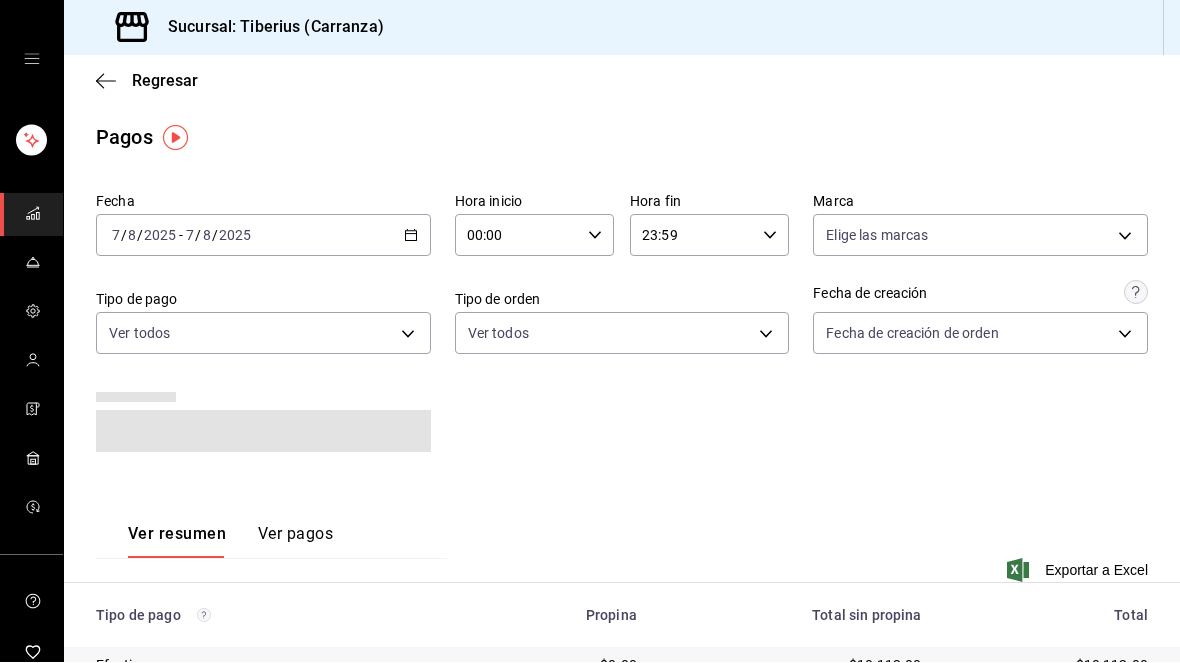 scroll, scrollTop: 0, scrollLeft: 0, axis: both 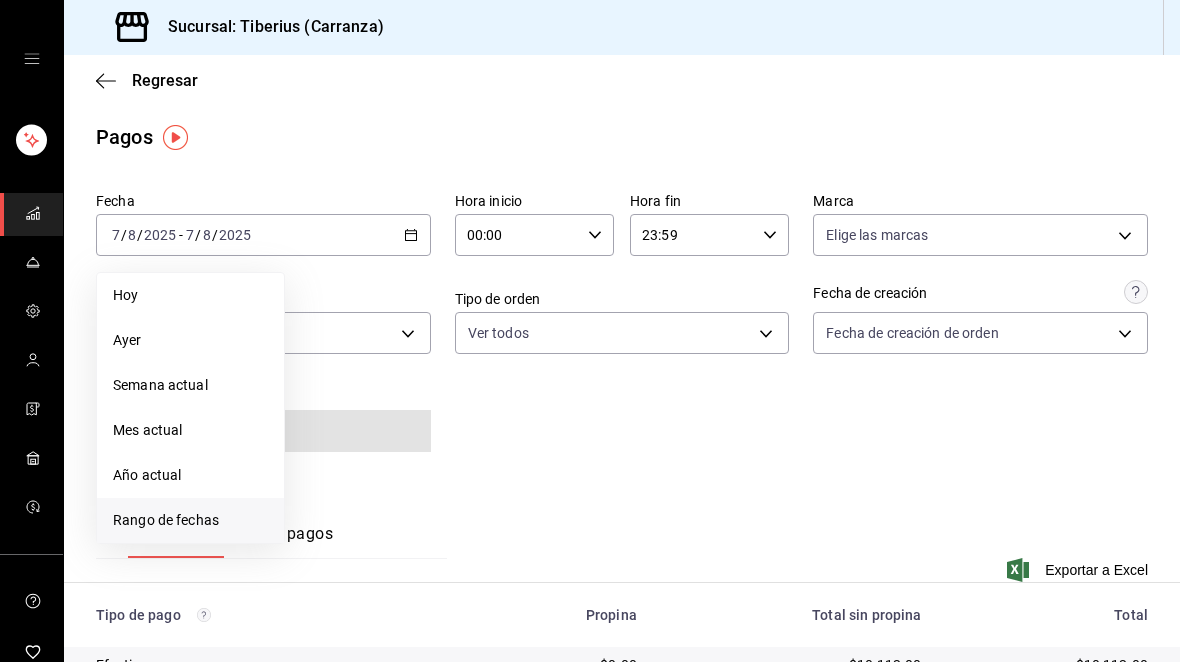 click on "Rango de fechas" at bounding box center [190, 521] 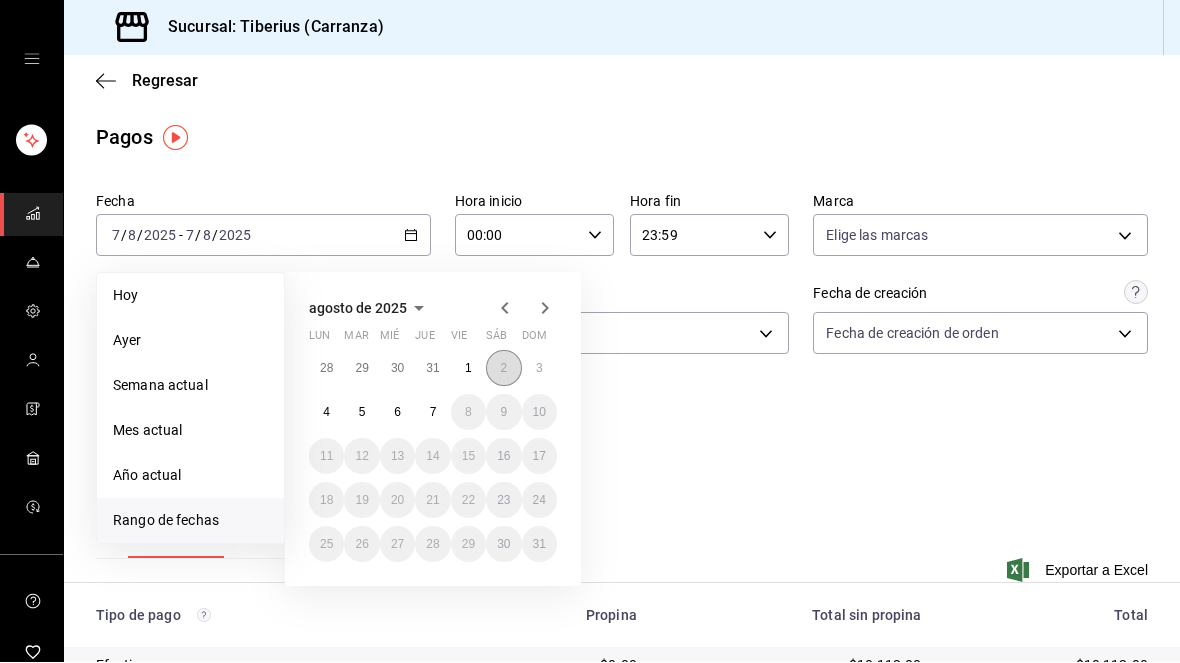 click on "2" at bounding box center (503, 369) 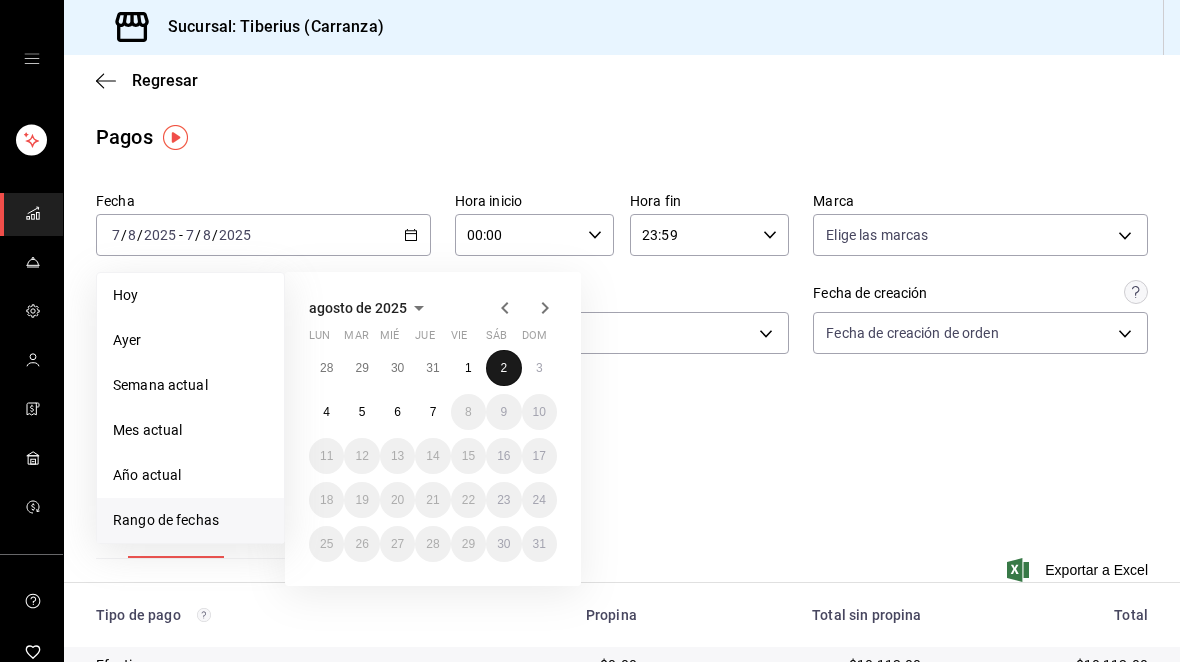 click on "2" at bounding box center [503, 369] 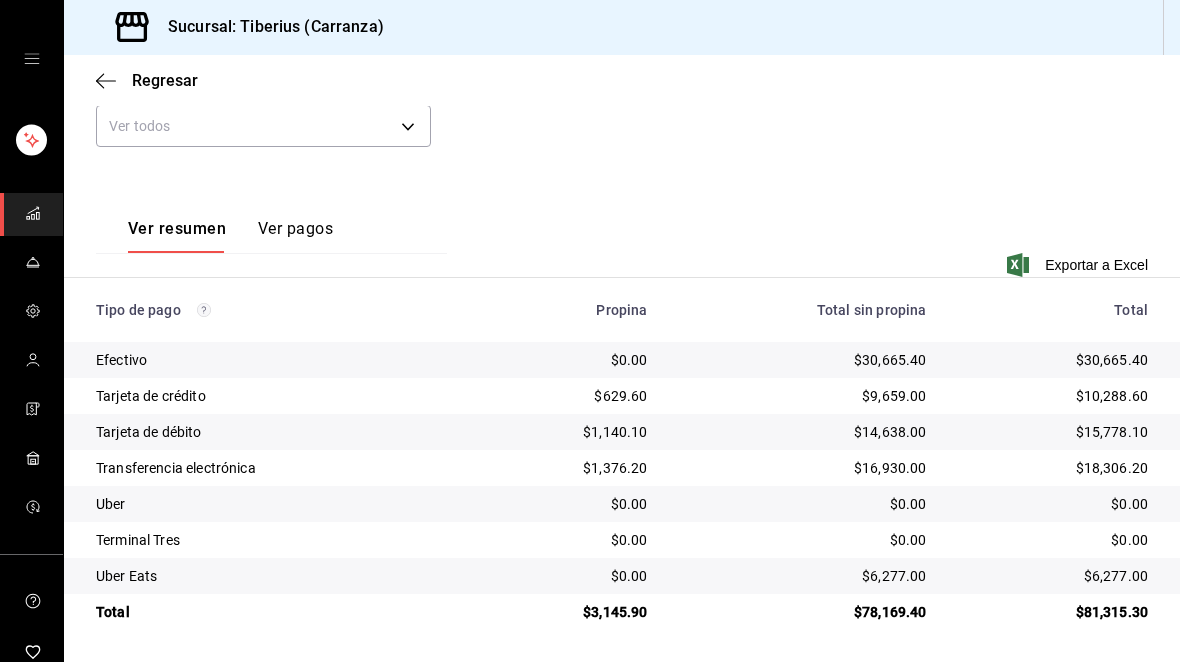 scroll, scrollTop: 296, scrollLeft: 0, axis: vertical 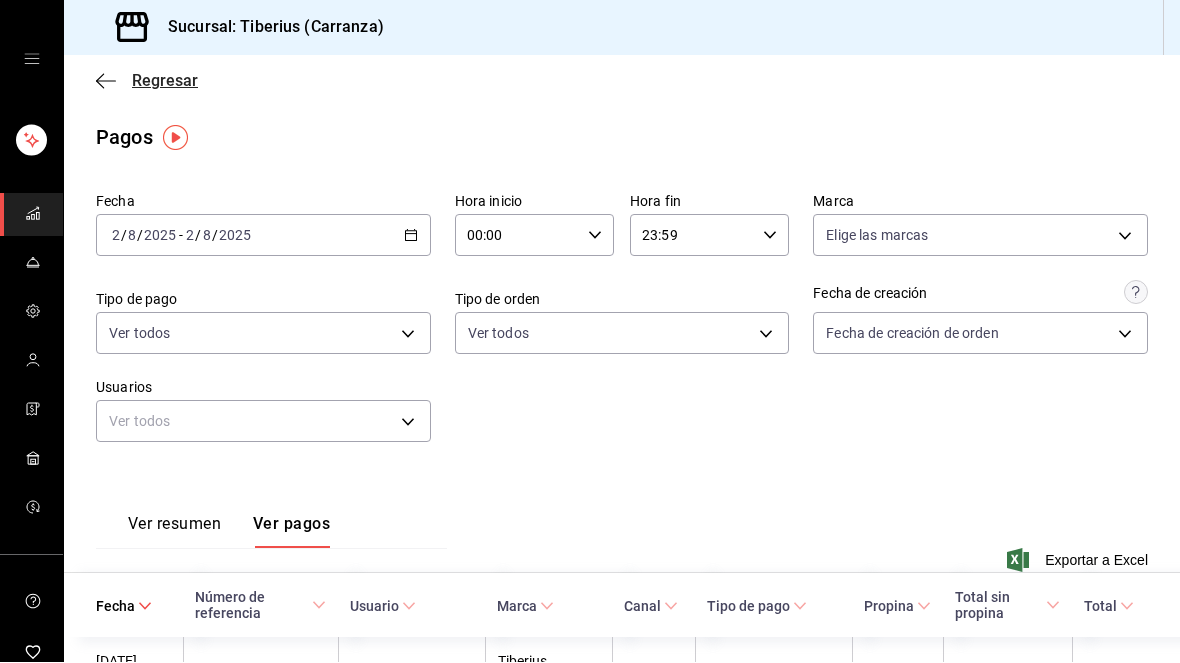 click 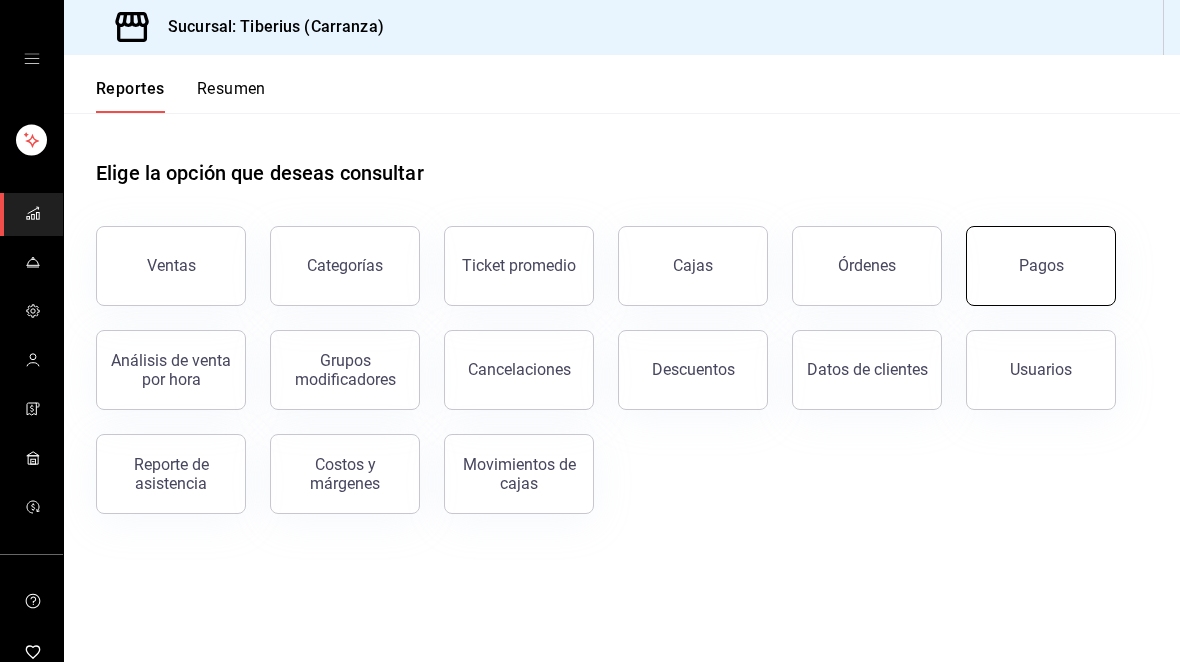 click on "Pagos" at bounding box center [1041, 267] 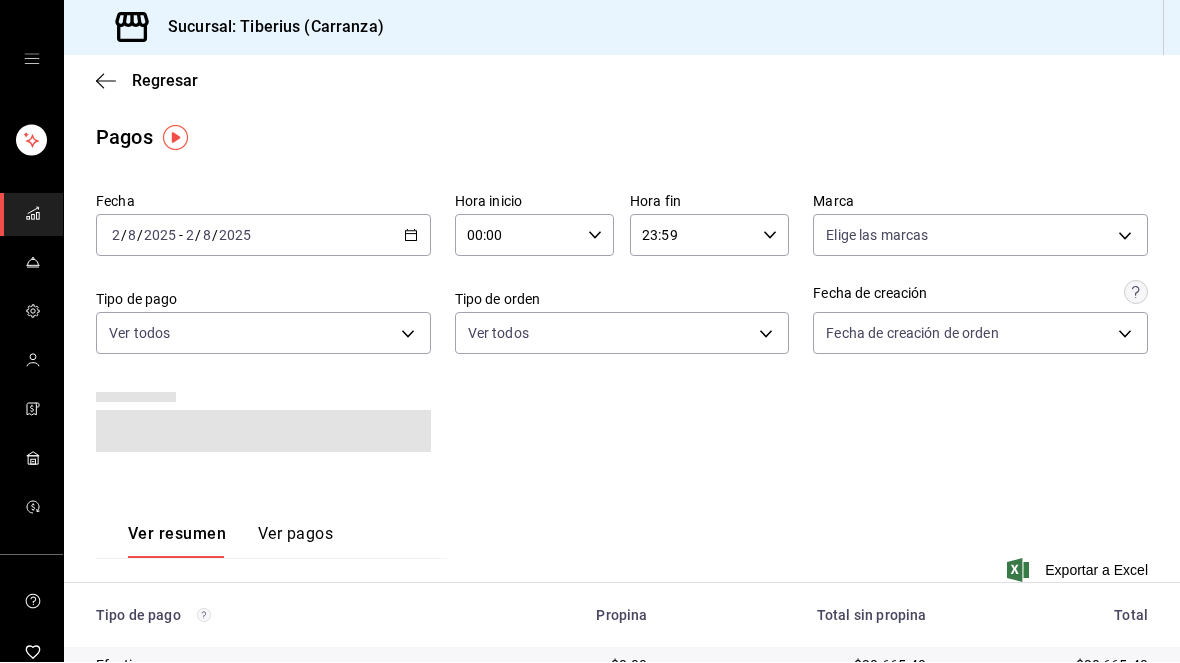 click 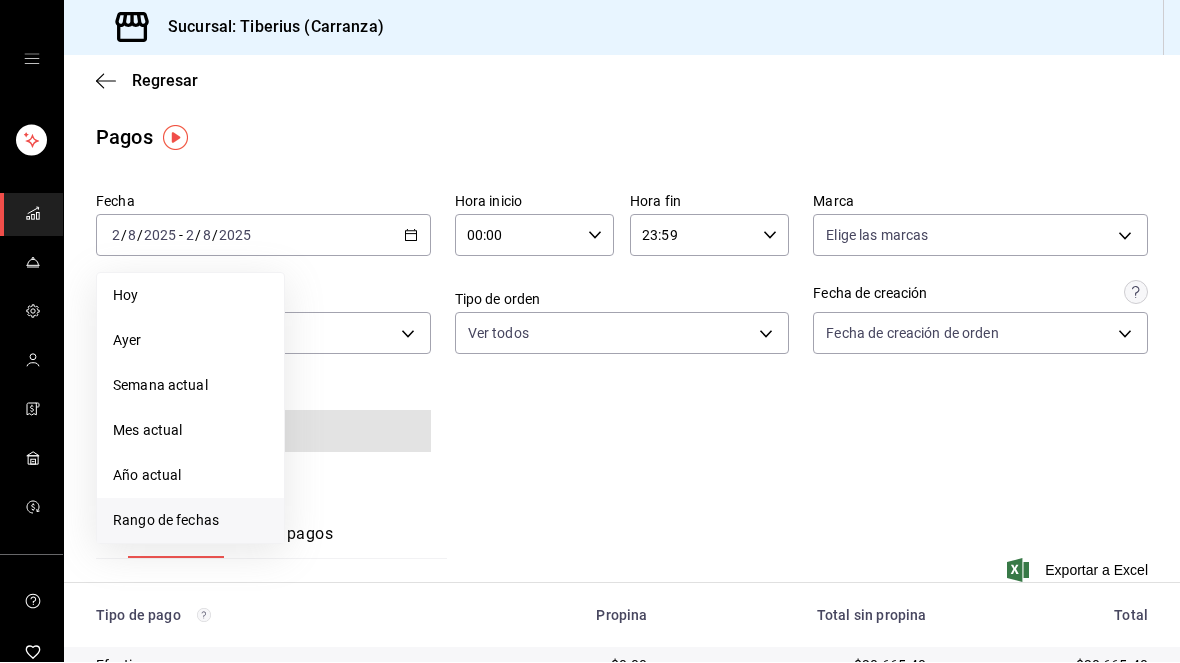 click on "Rango de fechas" at bounding box center (190, 521) 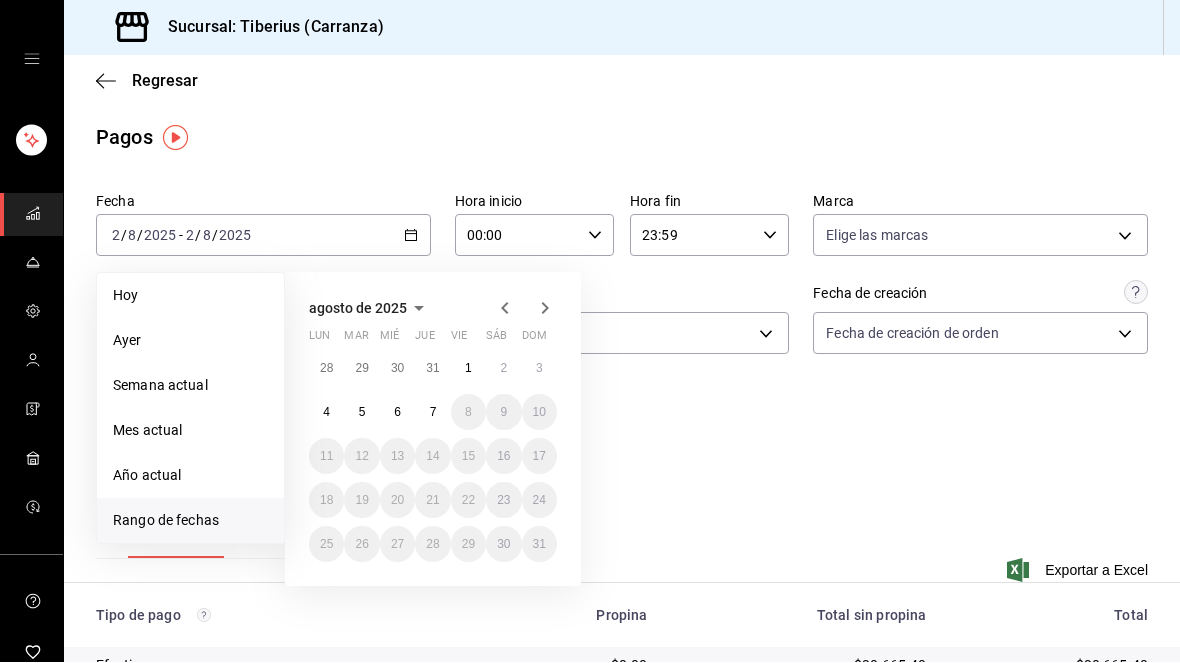 click on "29" at bounding box center [361, 369] 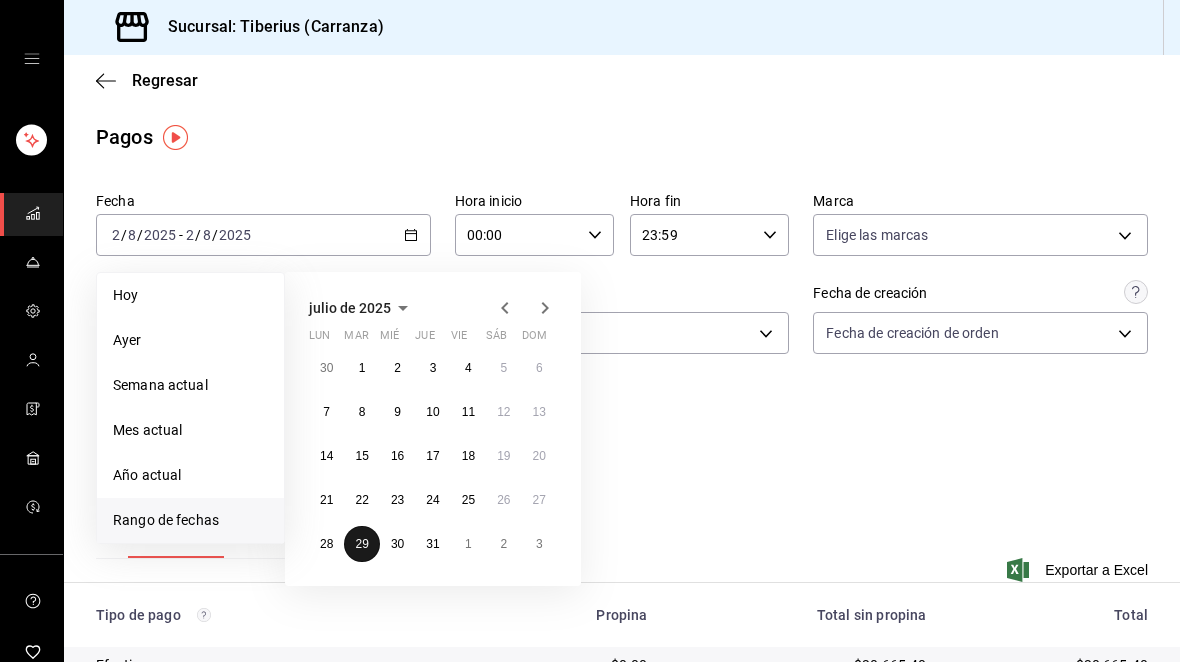 click on "29" at bounding box center [361, 545] 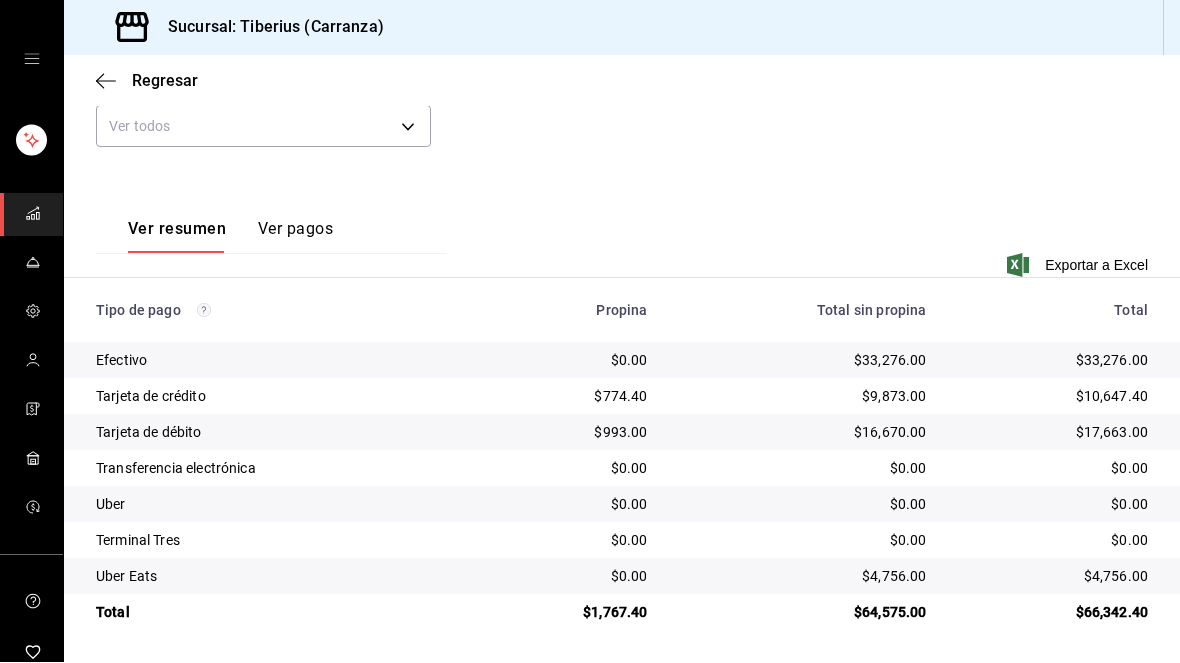 scroll, scrollTop: 296, scrollLeft: 0, axis: vertical 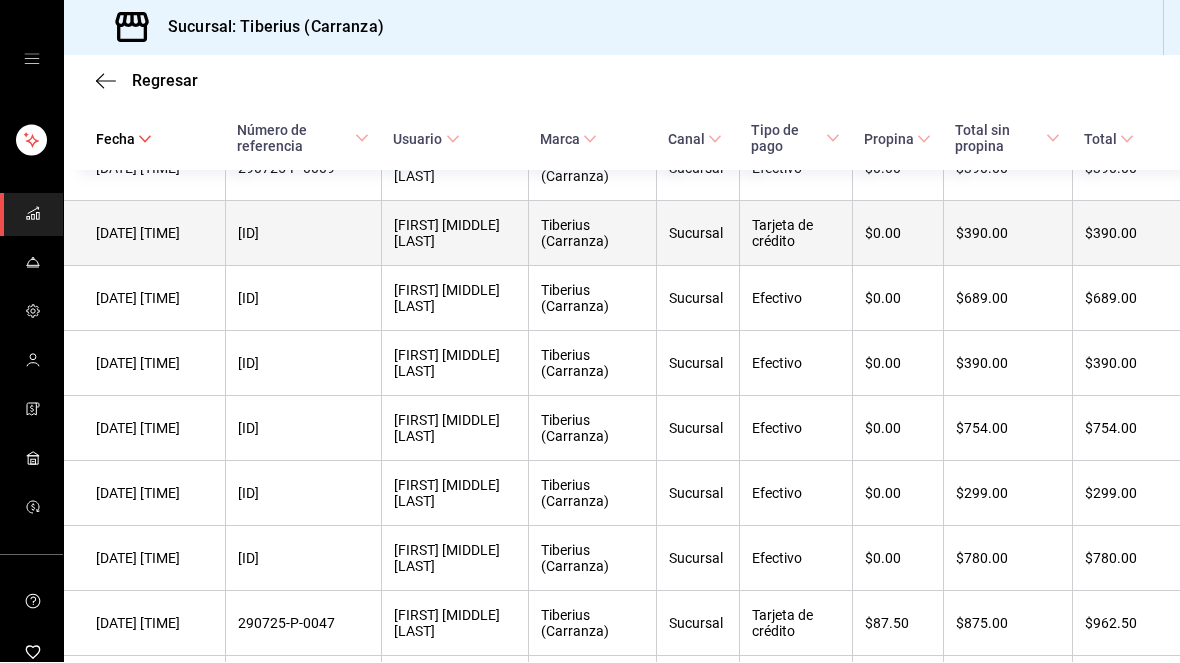click on "Tarjeta de crédito" at bounding box center [795, 234] 